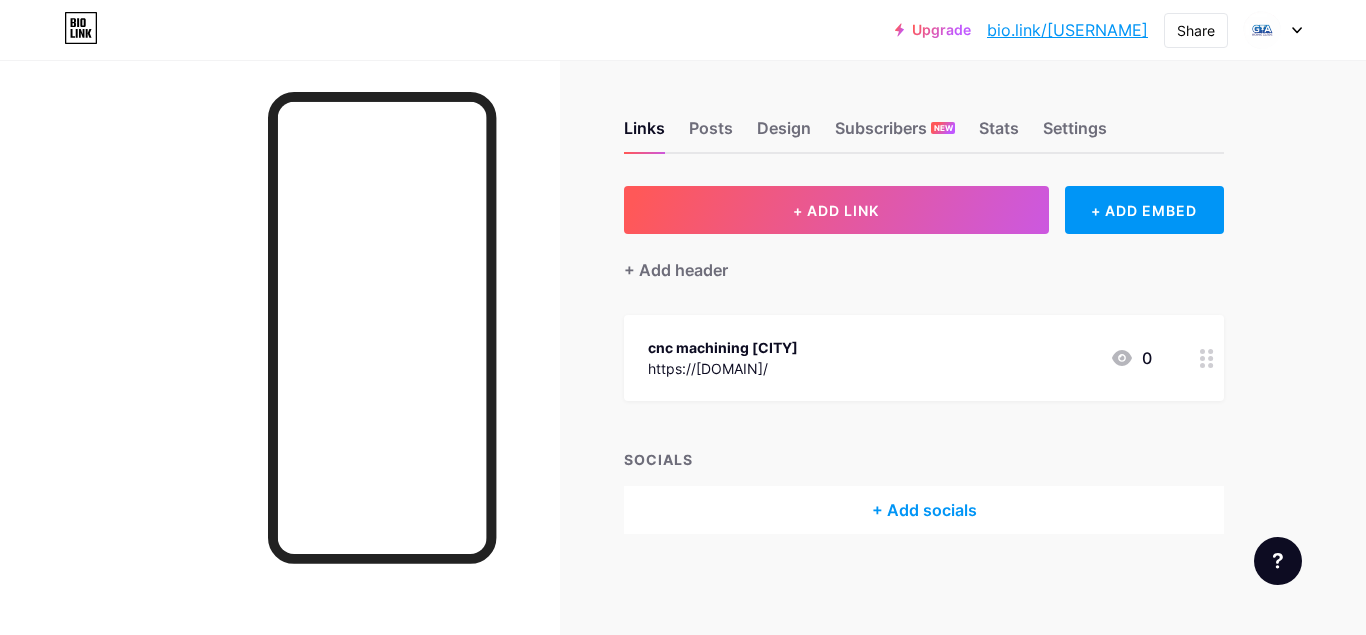scroll, scrollTop: 0, scrollLeft: 0, axis: both 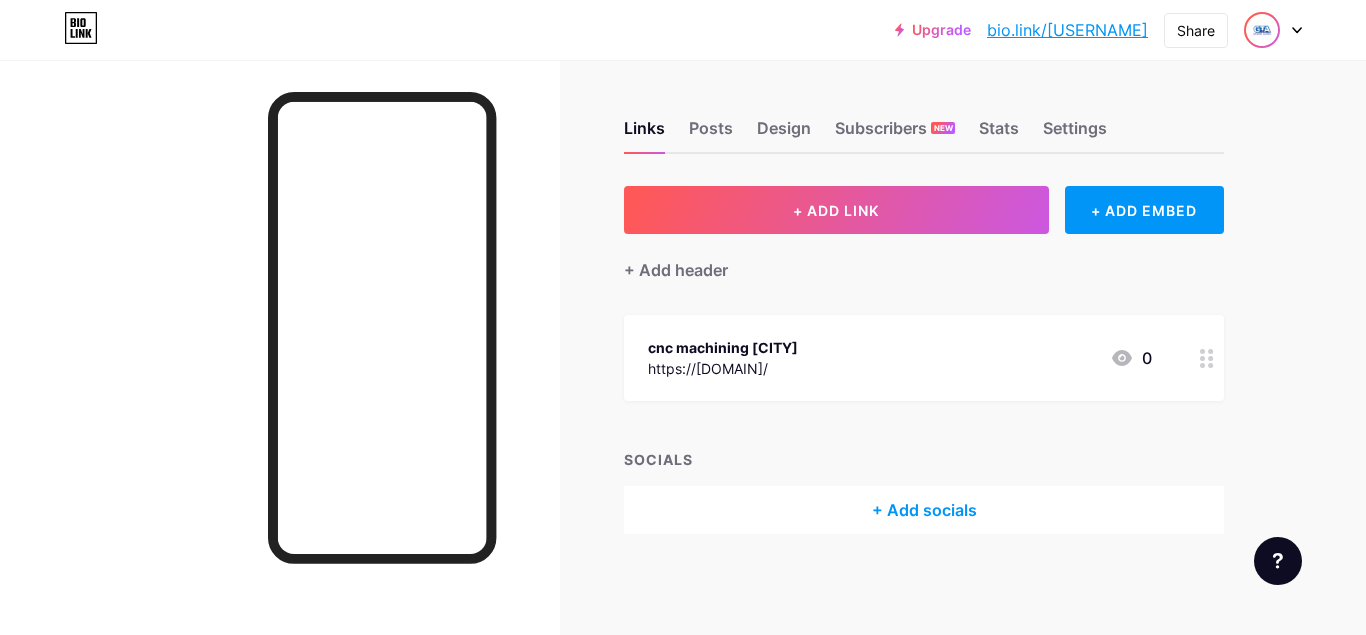 click at bounding box center (1262, 30) 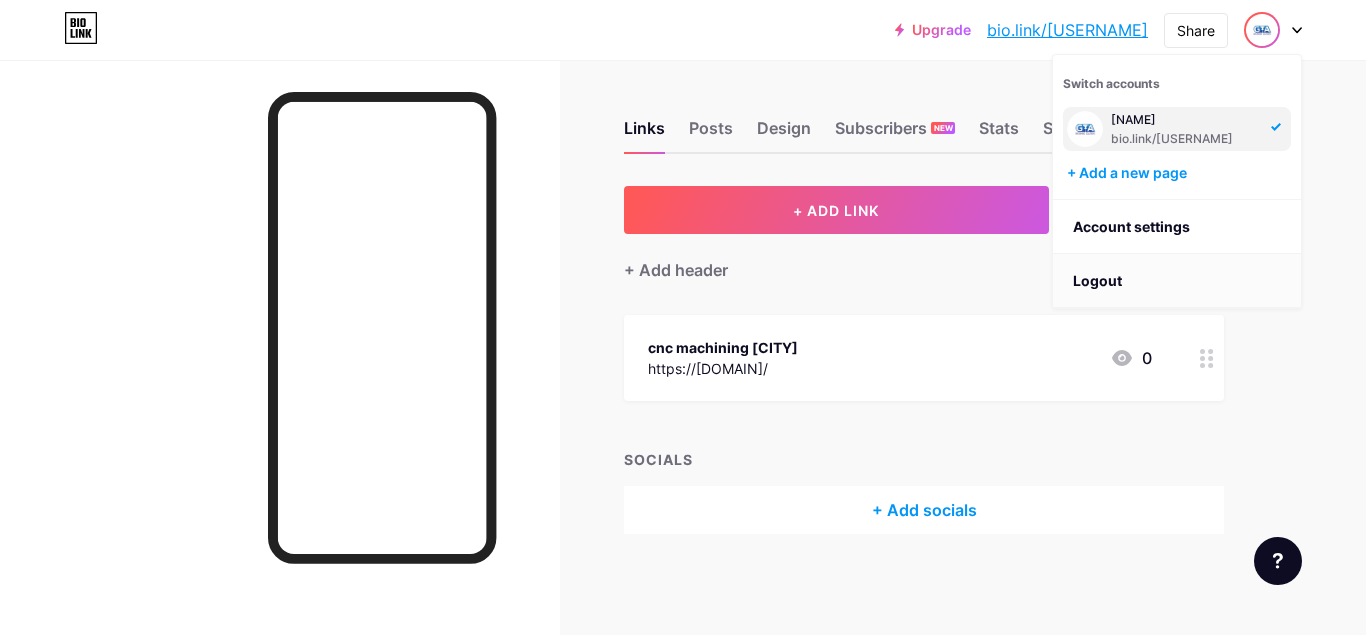 click on "Logout" at bounding box center [1177, 281] 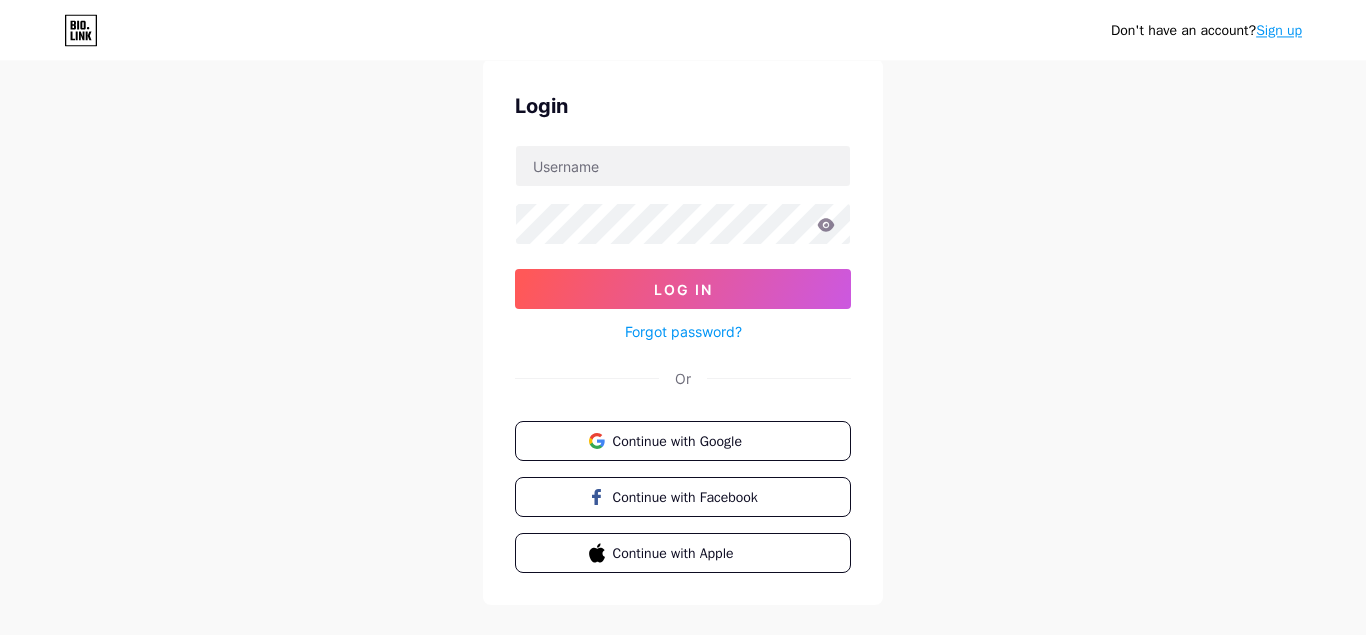 scroll, scrollTop: 102, scrollLeft: 0, axis: vertical 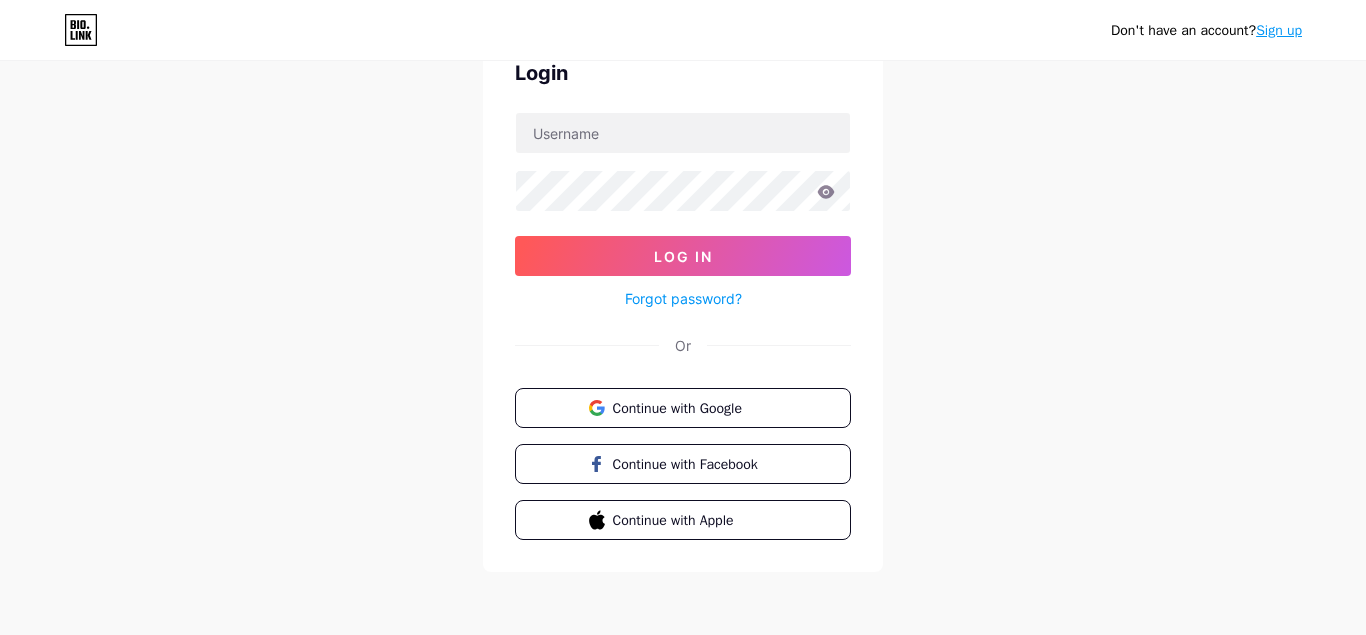 click on "Sign up" at bounding box center [1279, 30] 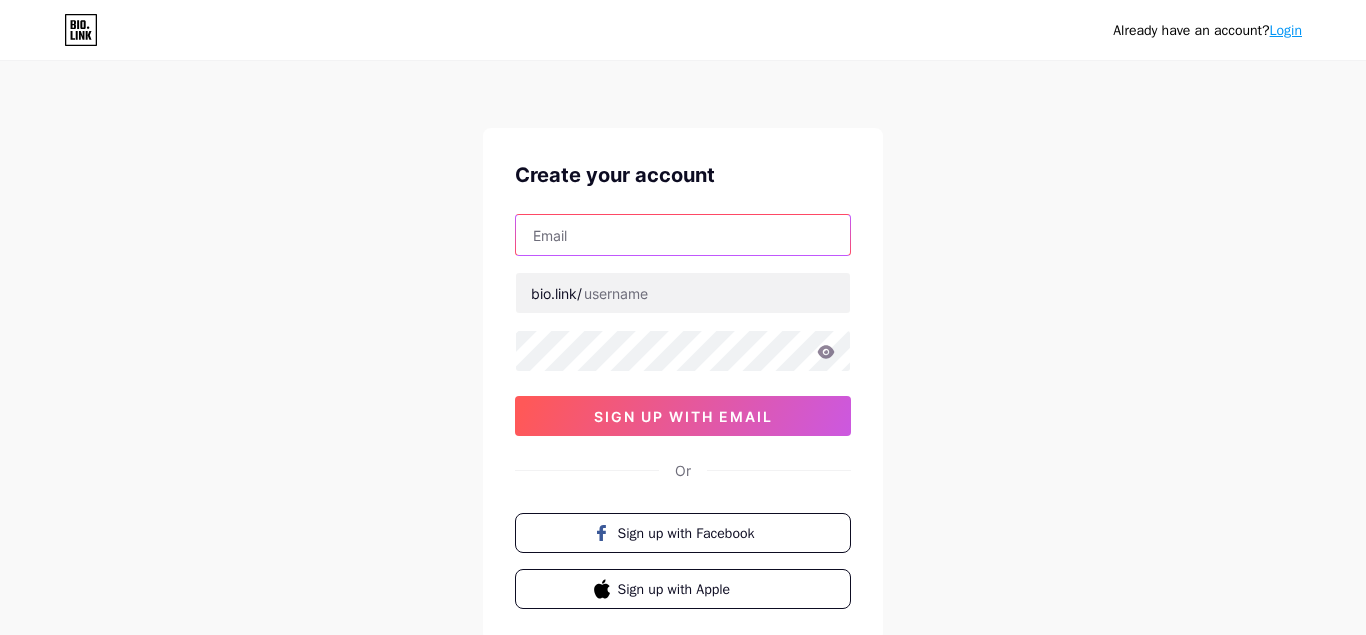 click at bounding box center (683, 235) 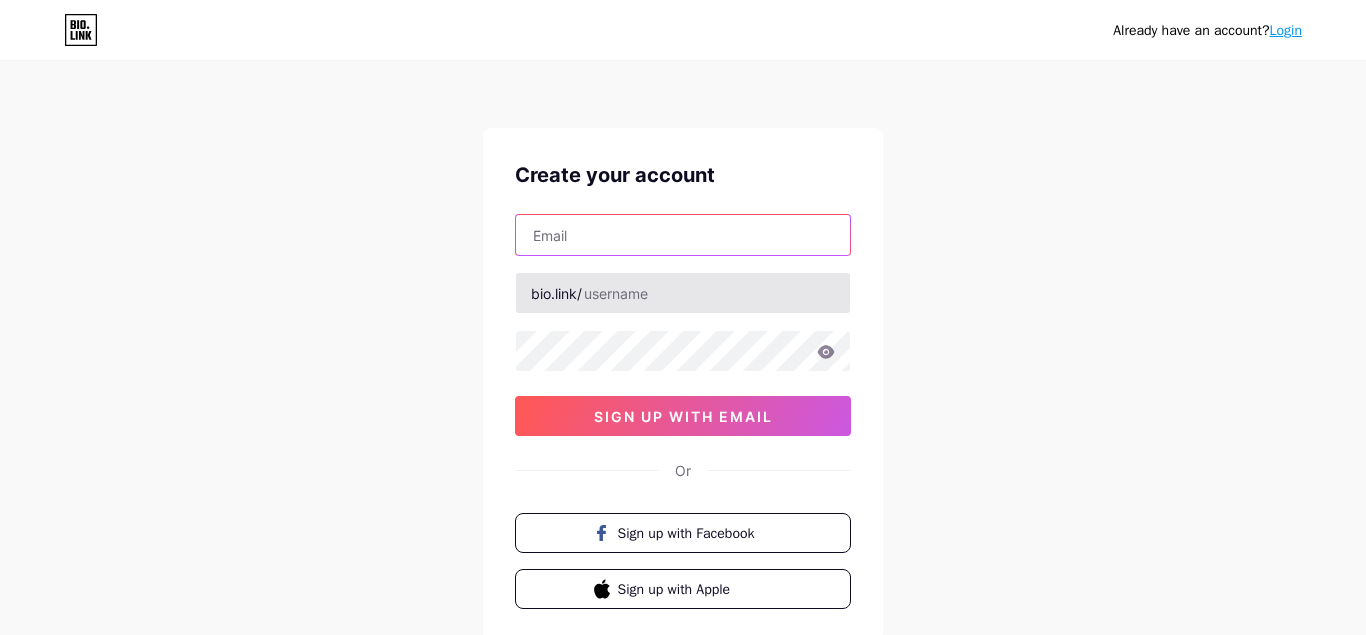paste on "[EMAIL]" 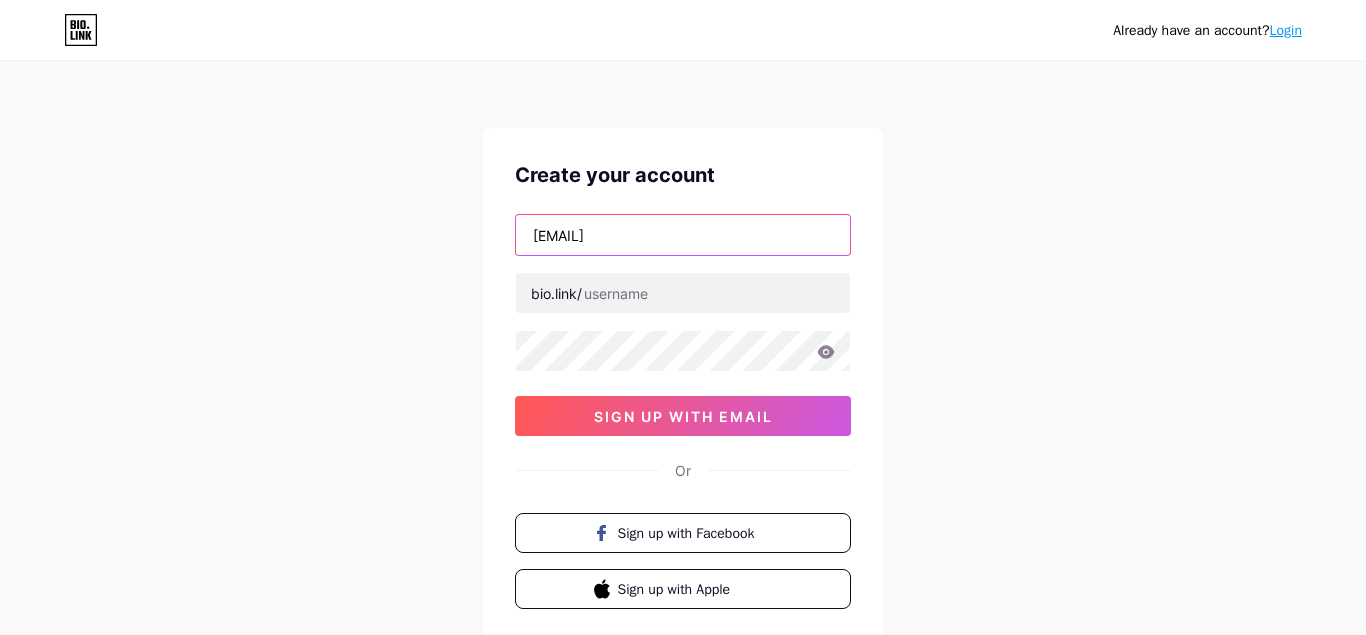 type on "[EMAIL]" 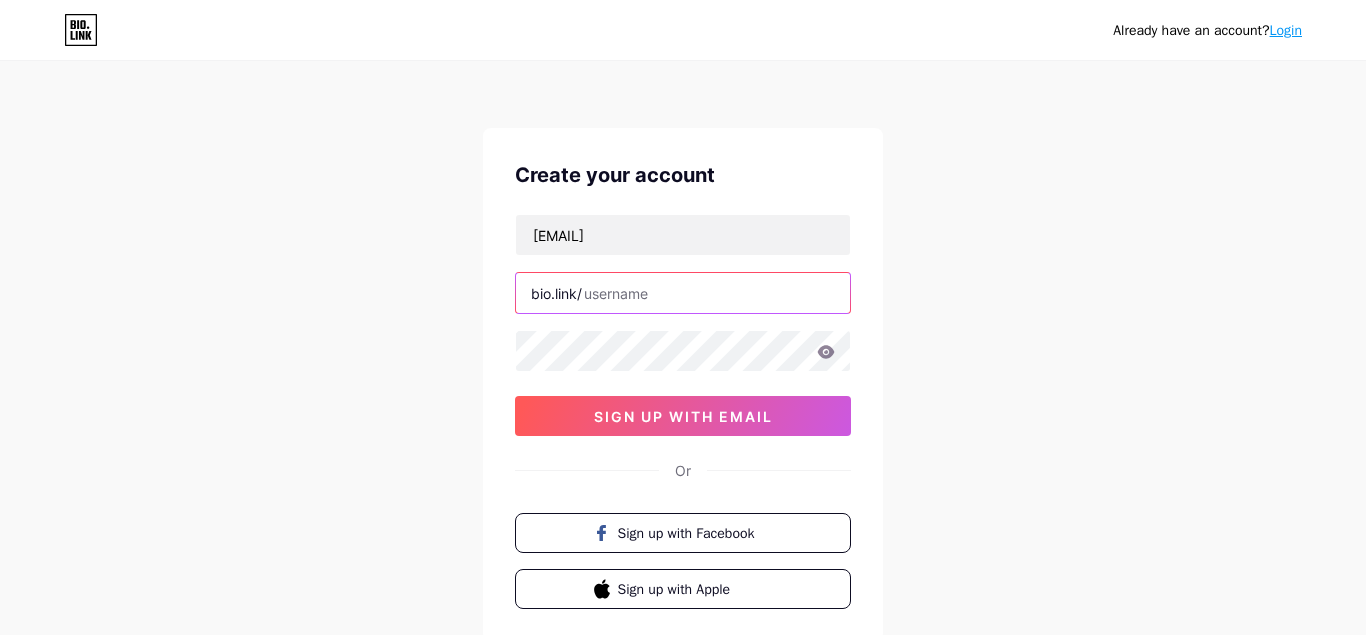 click at bounding box center (683, 293) 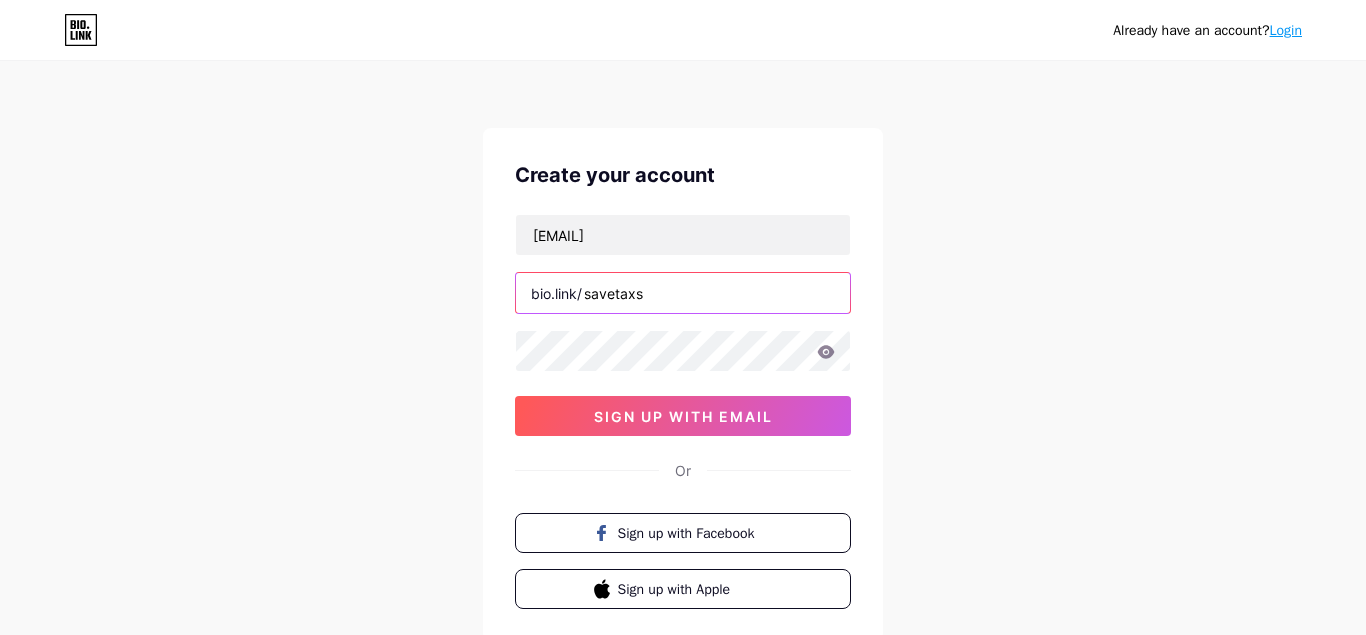 type on "savetaxs" 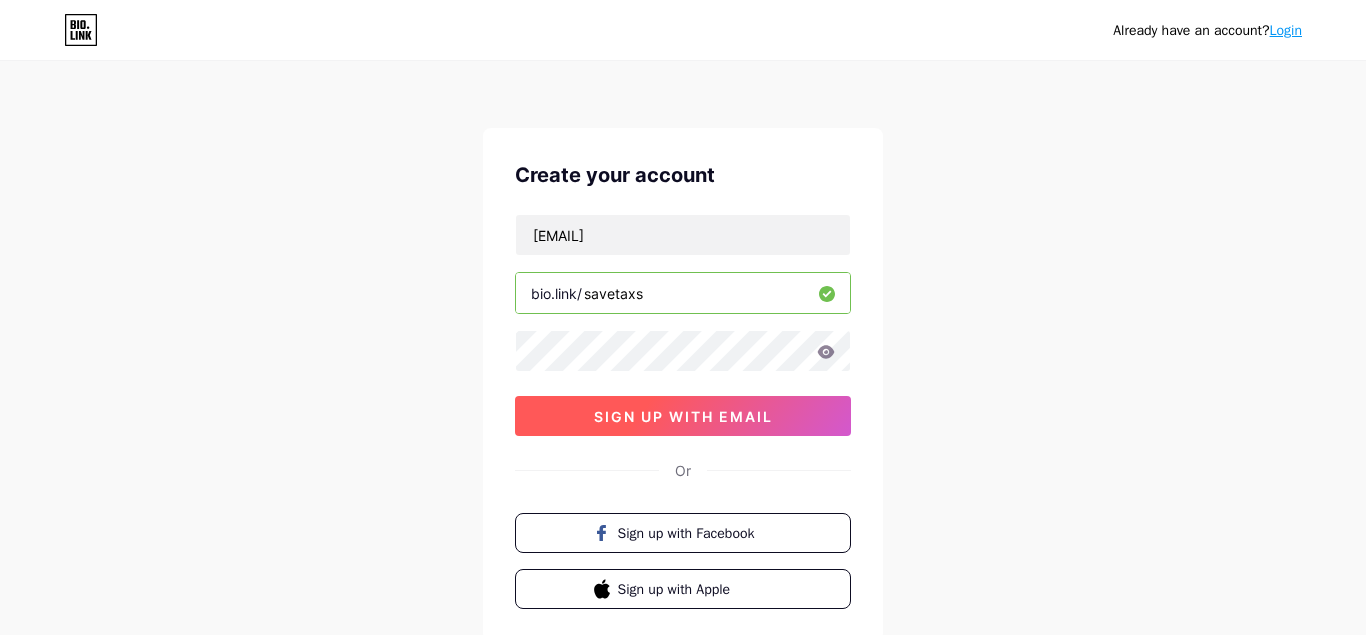 click on "sign up with email" at bounding box center [683, 416] 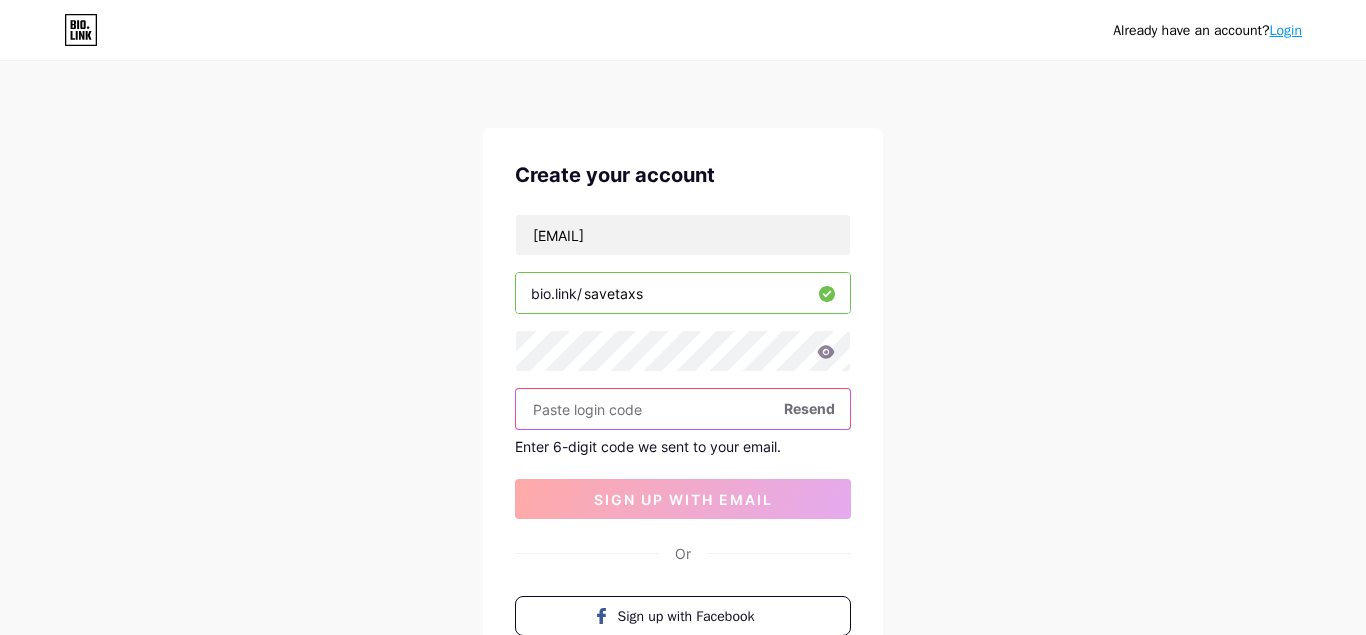 paste on "[NUMBER]" 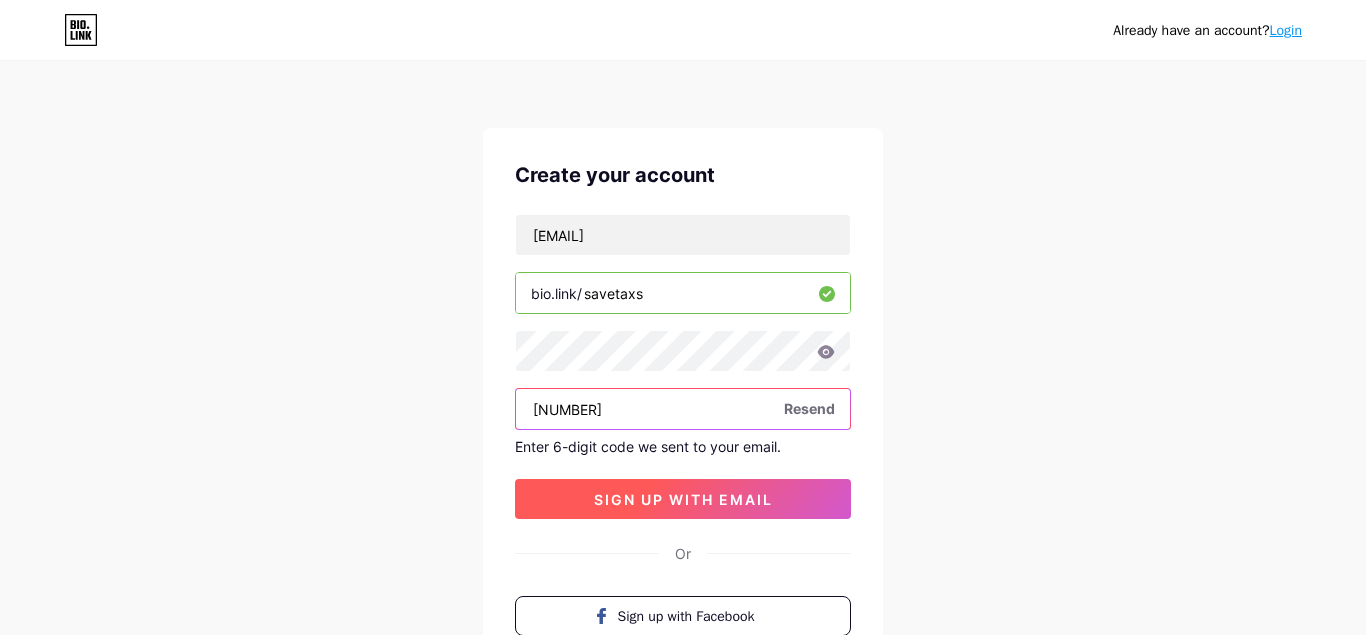 type on "[NUMBER]" 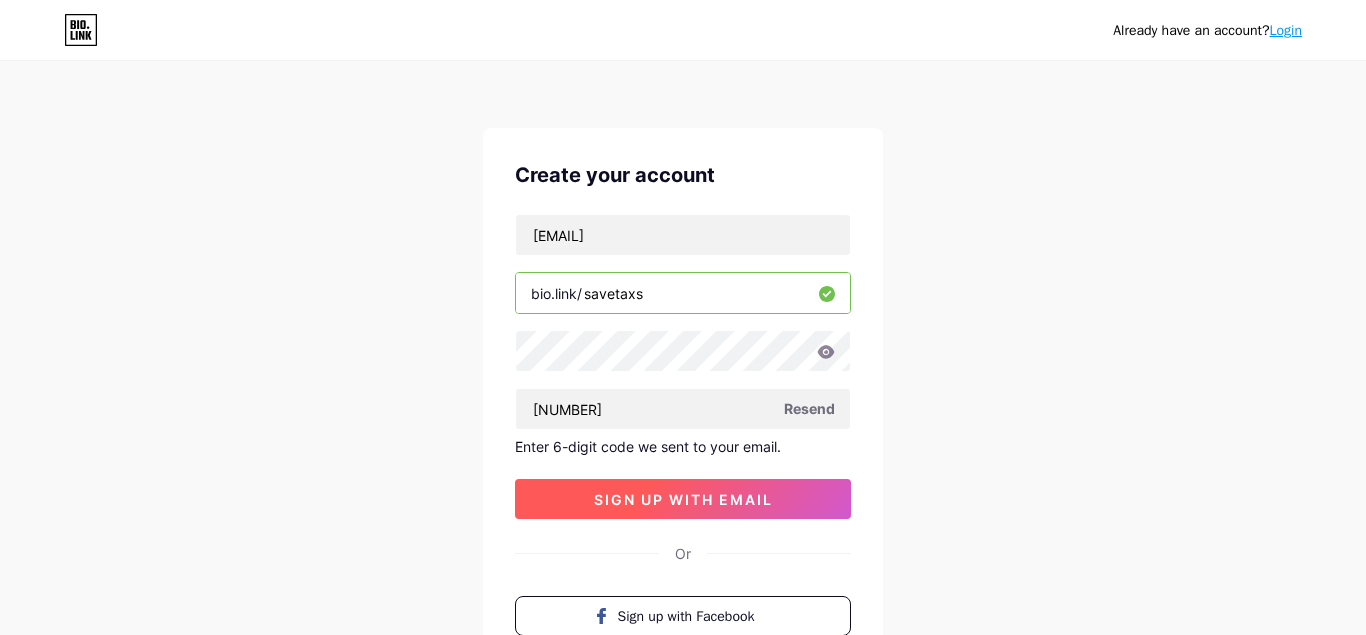click on "sign up with email" at bounding box center (683, 499) 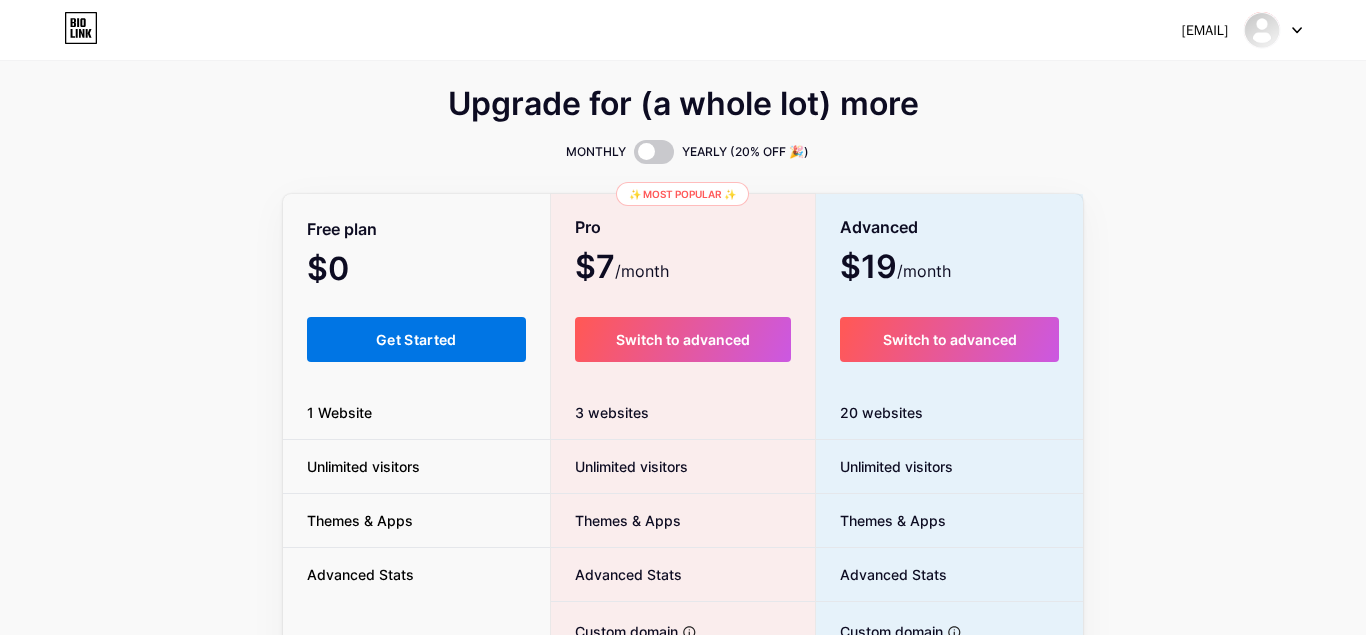 click on "Get Started" at bounding box center (416, 339) 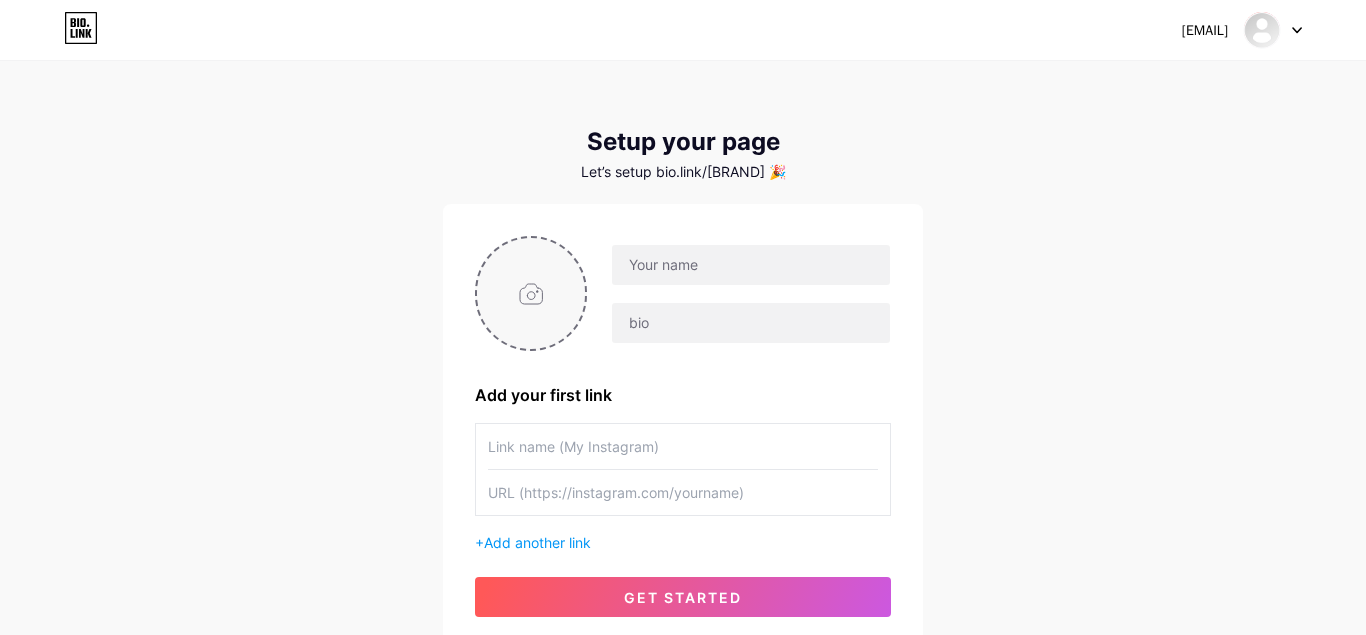click at bounding box center [531, 293] 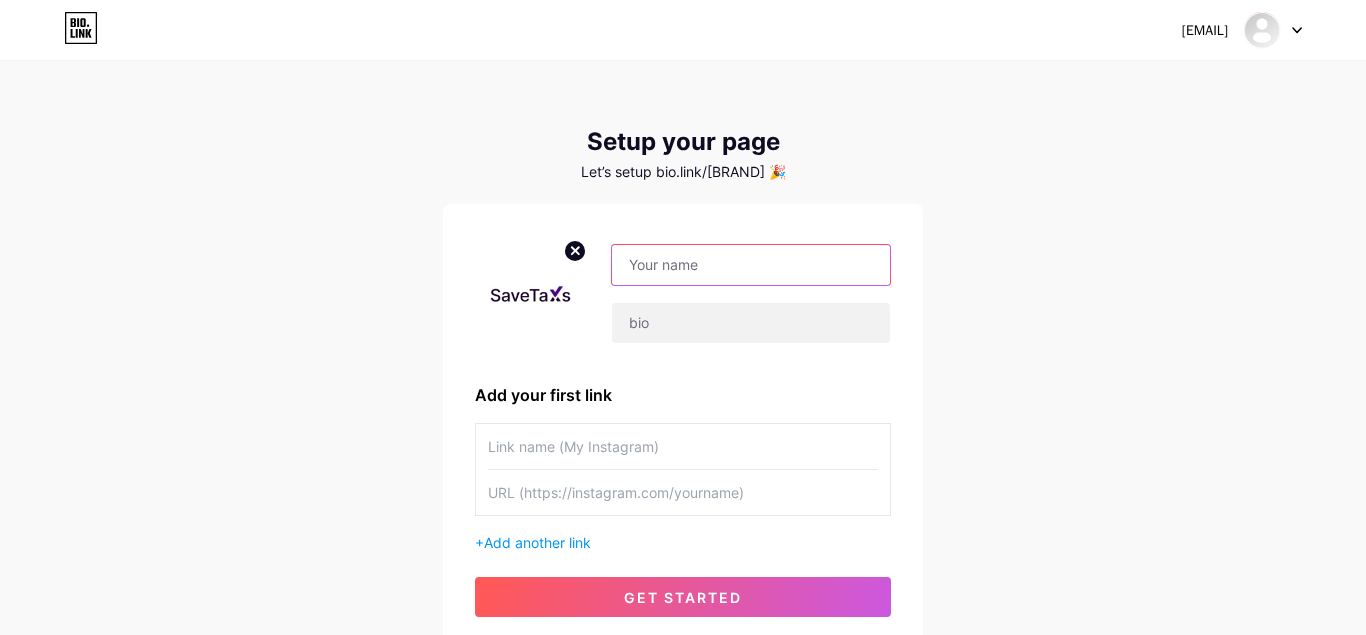 click at bounding box center (751, 265) 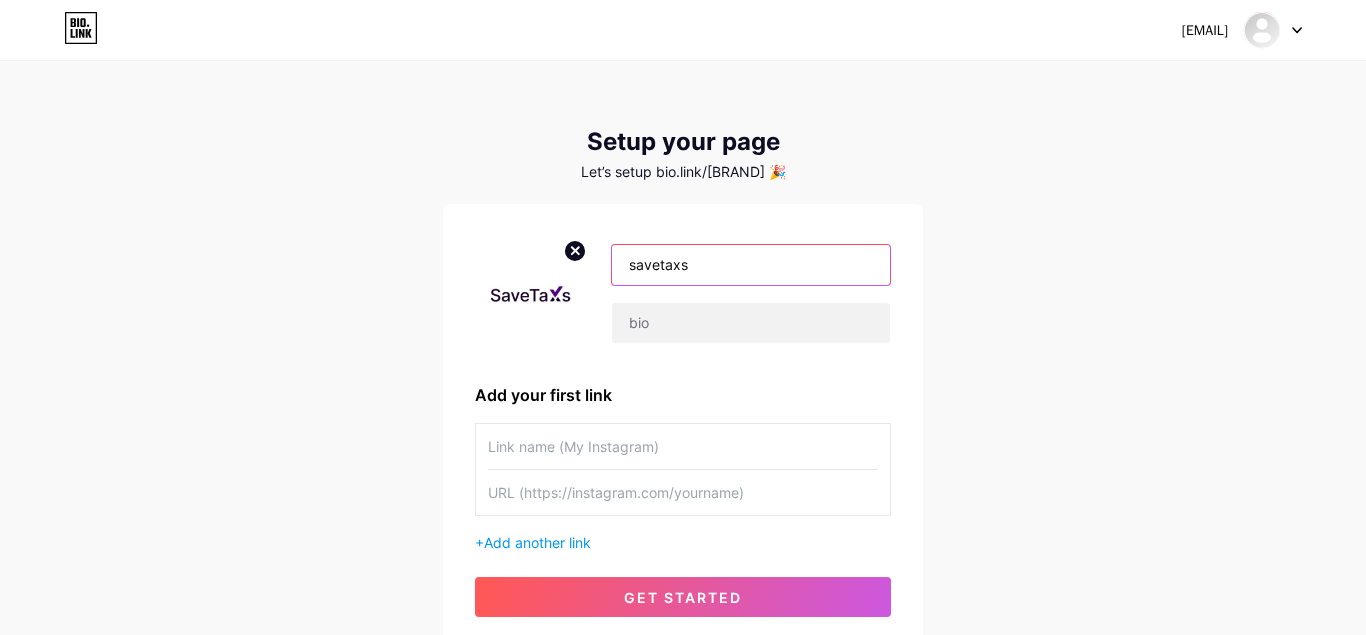 type on "savetaxs" 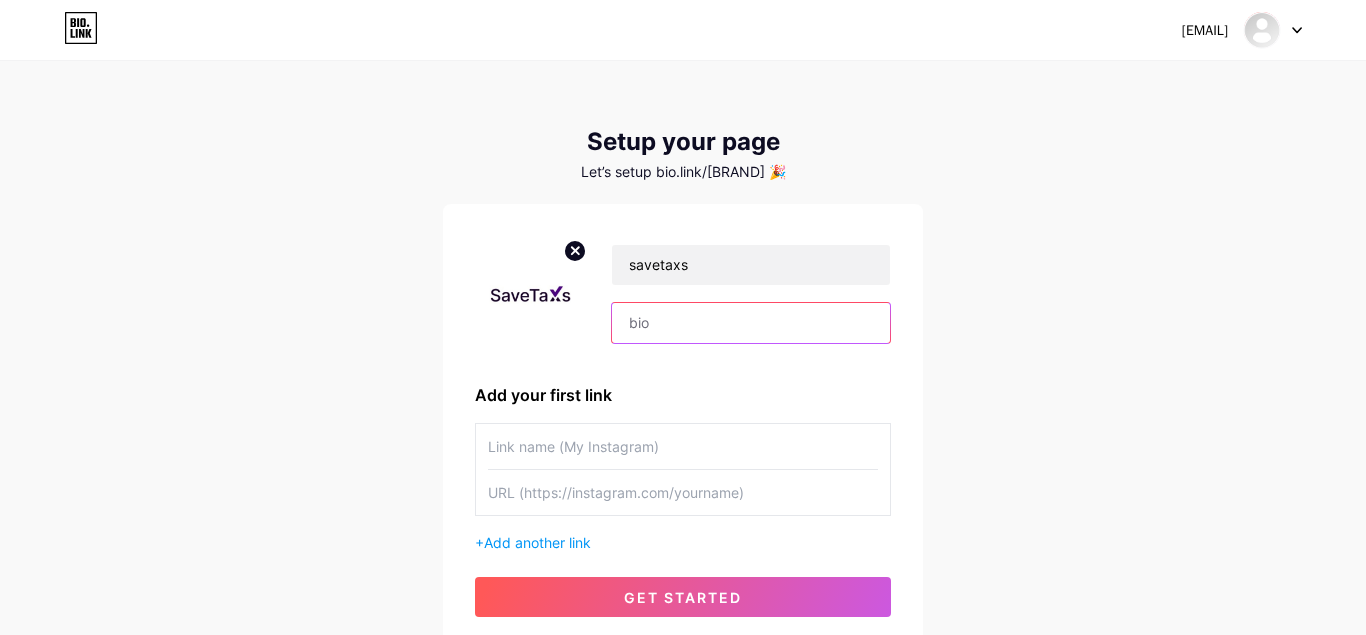 click at bounding box center (751, 323) 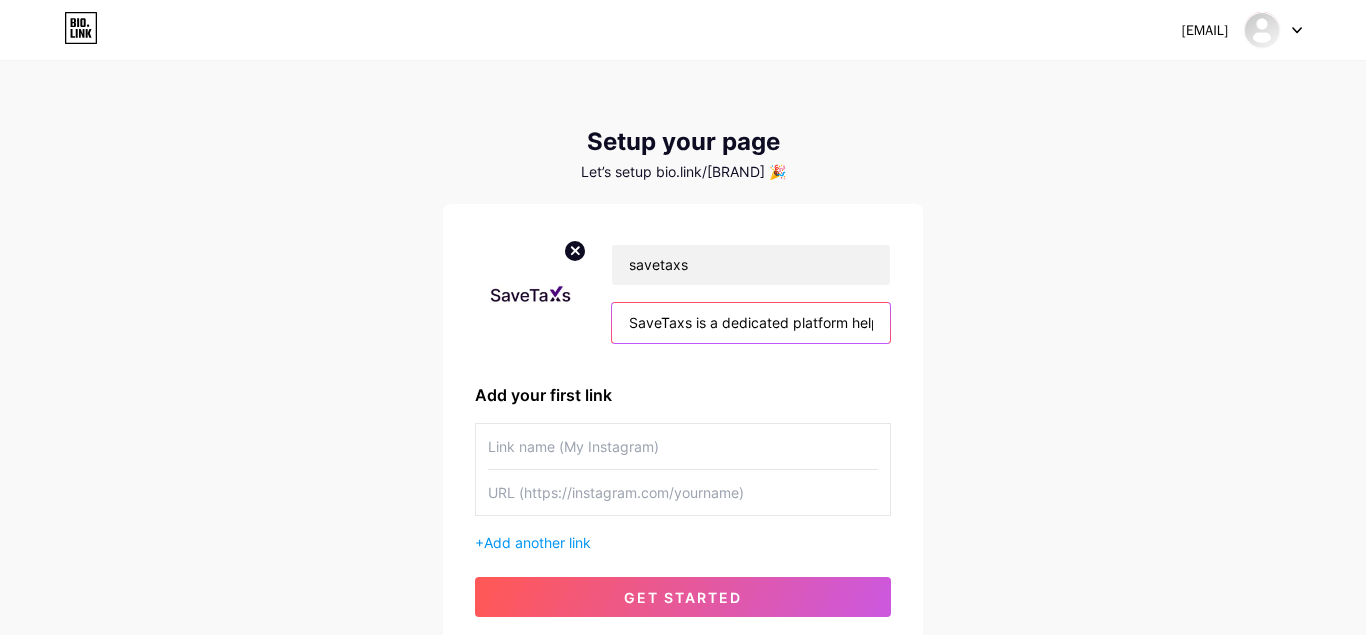 scroll, scrollTop: 0, scrollLeft: 3182, axis: horizontal 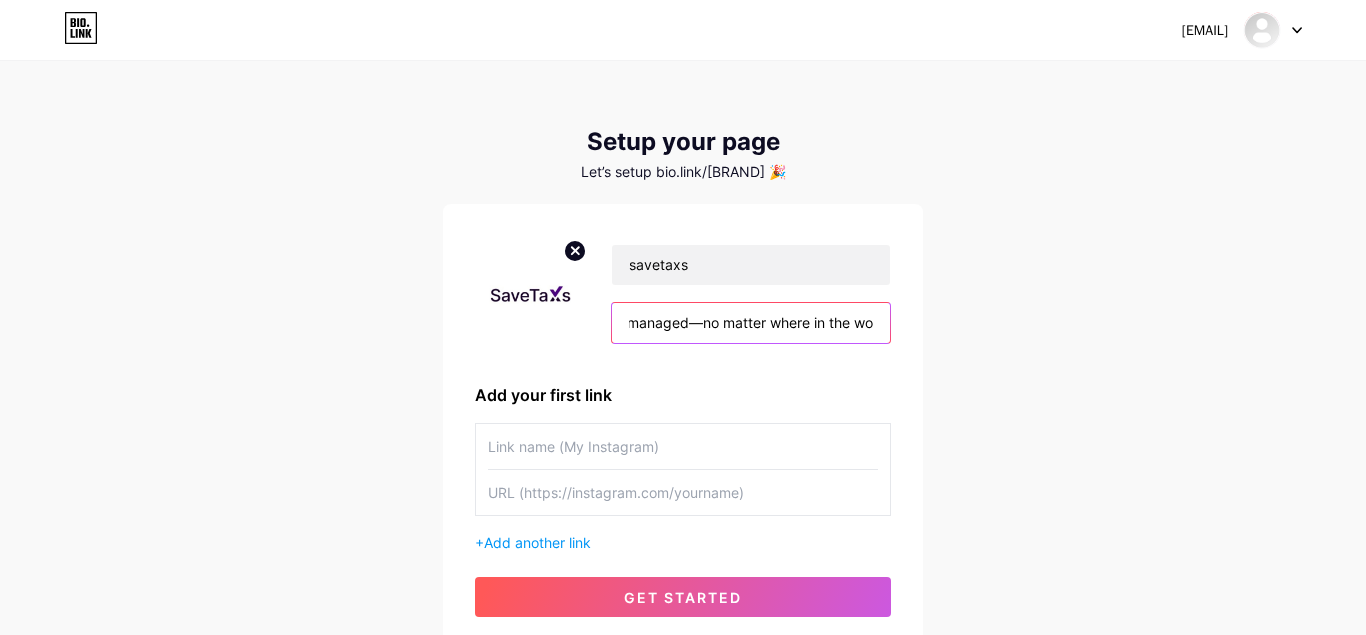 drag, startPoint x: 874, startPoint y: 325, endPoint x: 1019, endPoint y: 324, distance: 145.00345 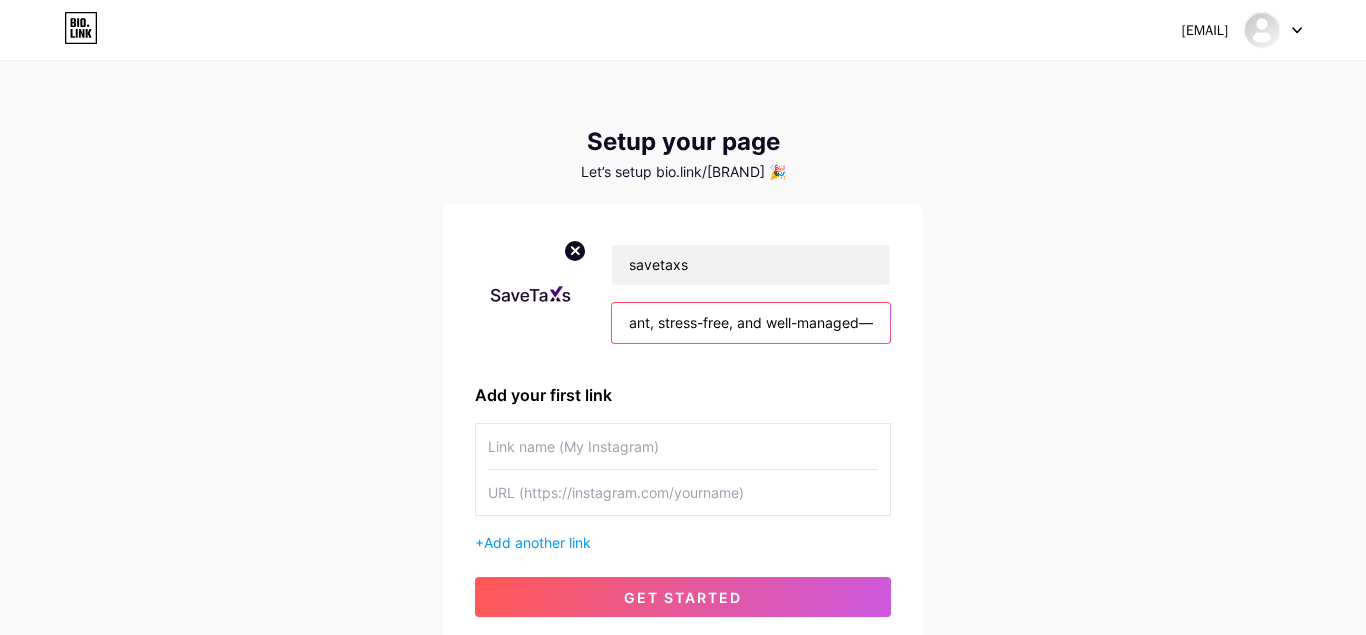 scroll, scrollTop: 0, scrollLeft: 3009, axis: horizontal 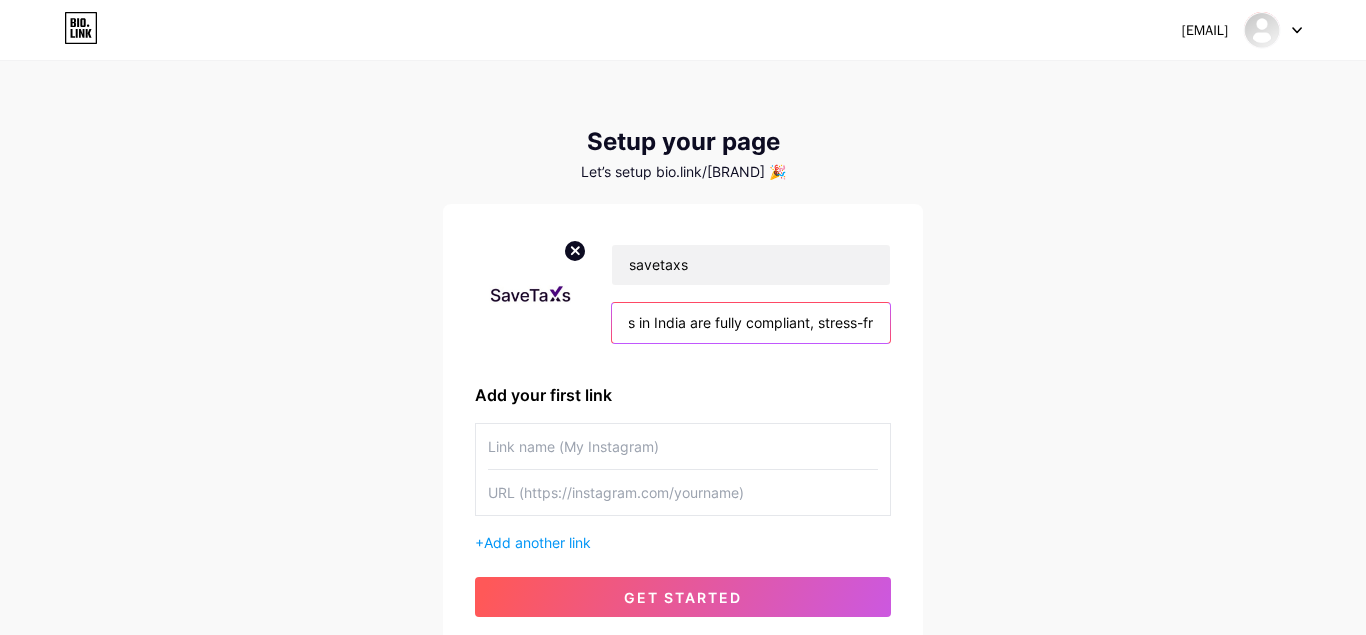 drag, startPoint x: 649, startPoint y: 314, endPoint x: 663, endPoint y: 320, distance: 15.231546 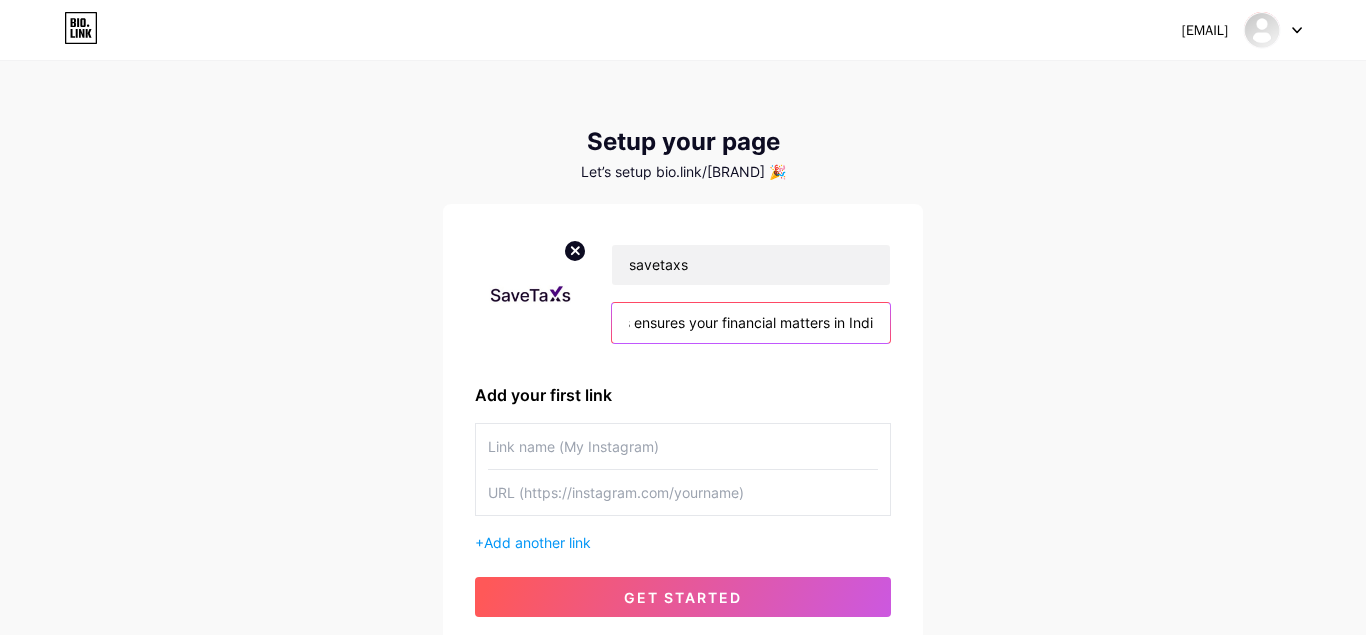 scroll, scrollTop: 0, scrollLeft: 2651, axis: horizontal 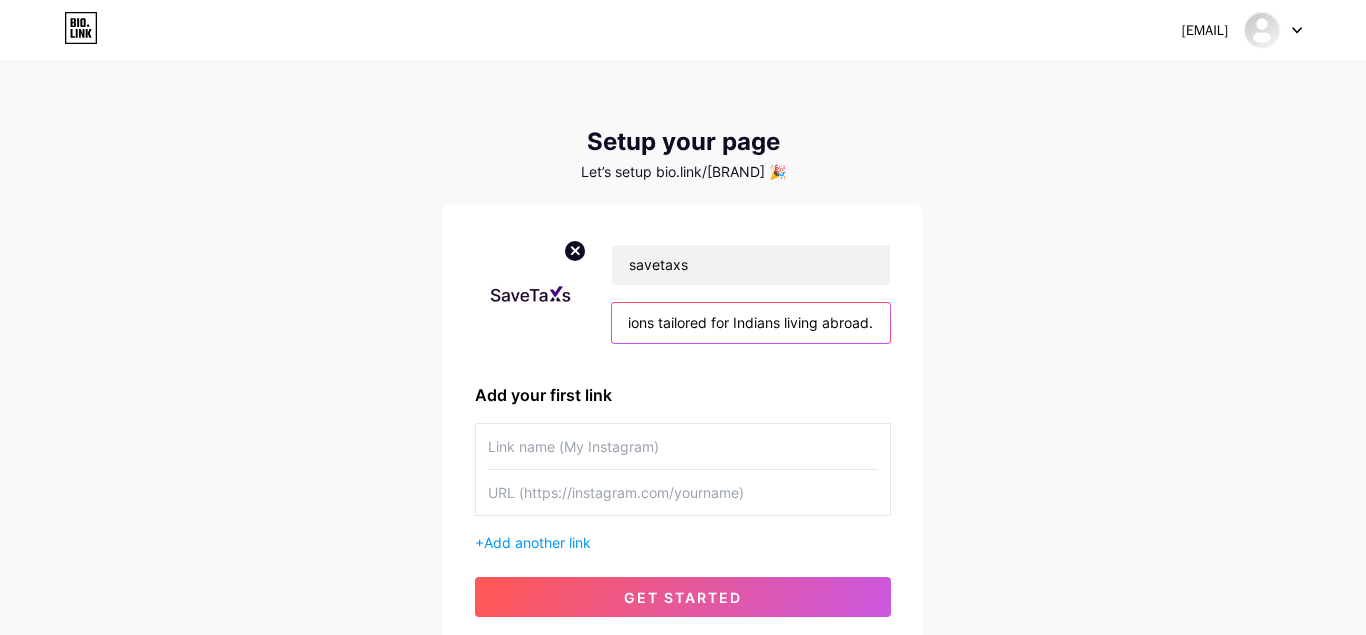 type on "SaveTaxs is a dedicated platform helping NRIs, OCIs, and PIOs manage their Indian tax and financial compliance with ease. From Income Tax Return (ITR) filing and PAN card services to repatriation assistance and property transaction support, we offer end-to-end solutions tailored for Indians living abroad." 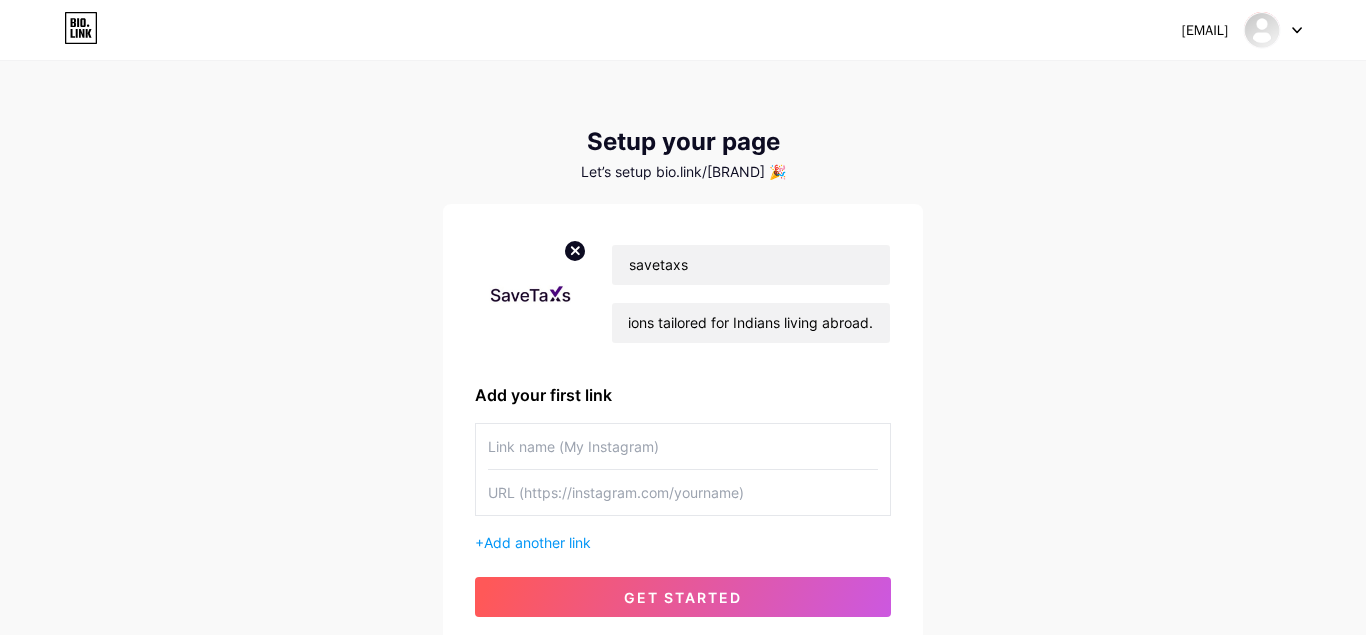 click at bounding box center (683, 446) 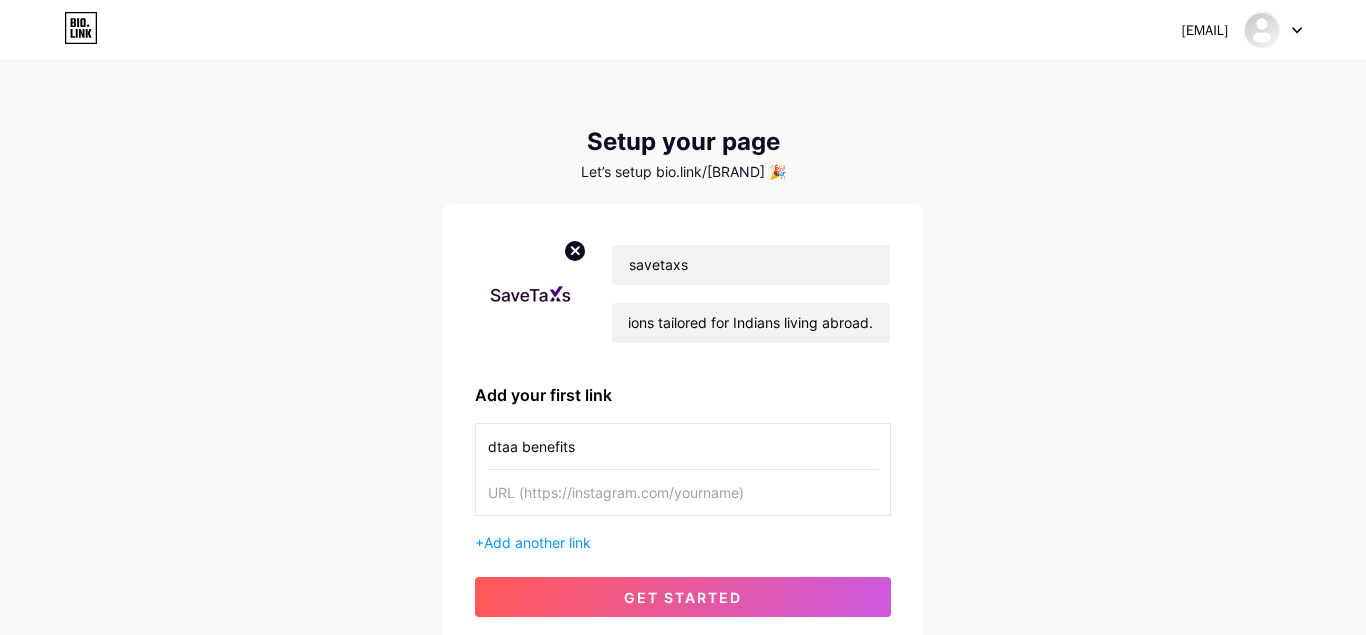 type on "dtaa benefits" 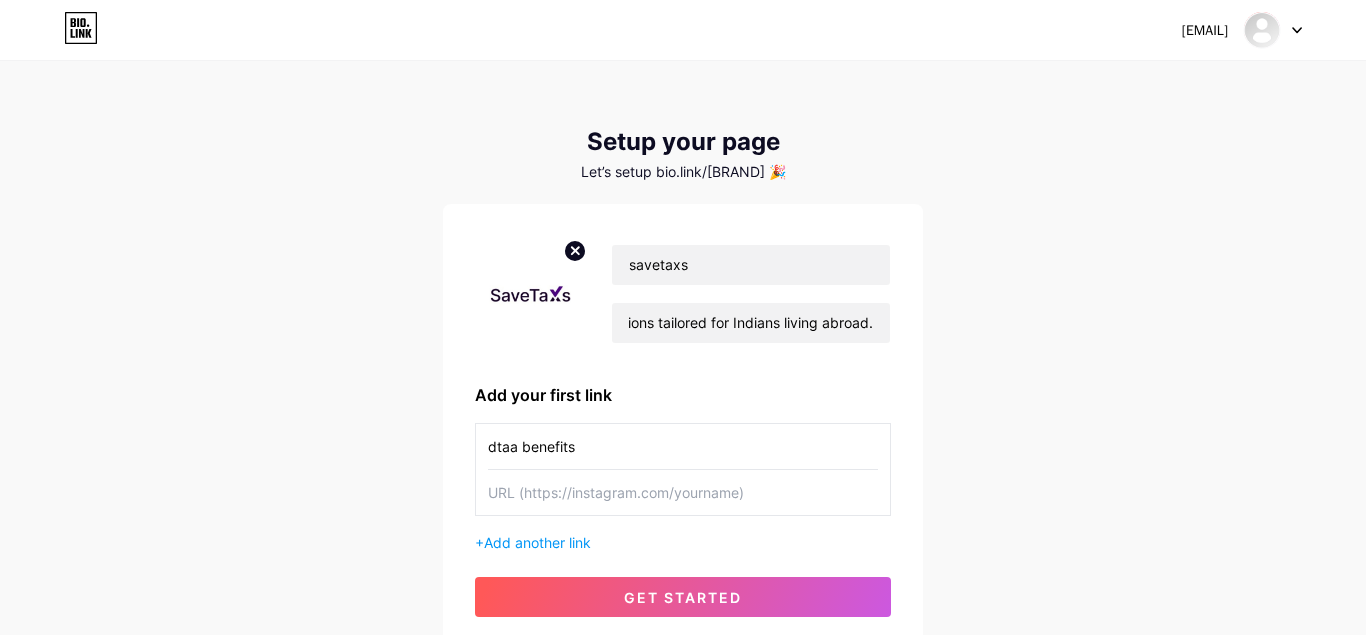 click at bounding box center [683, 492] 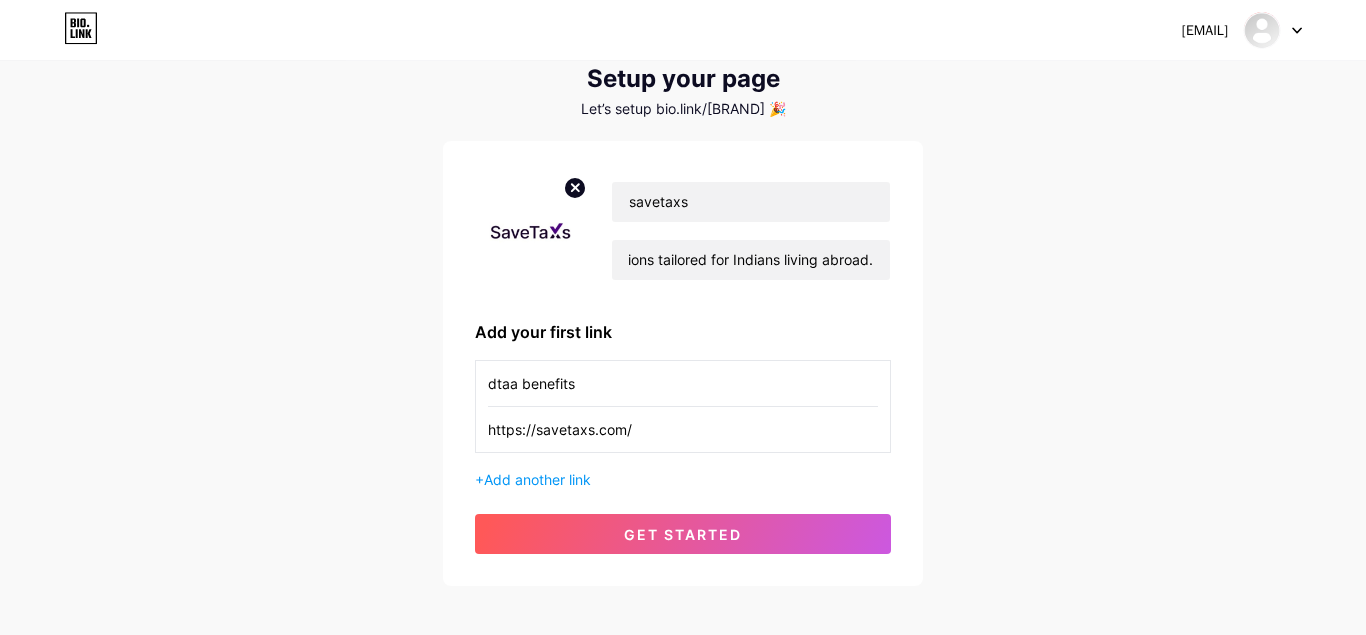 scroll, scrollTop: 102, scrollLeft: 0, axis: vertical 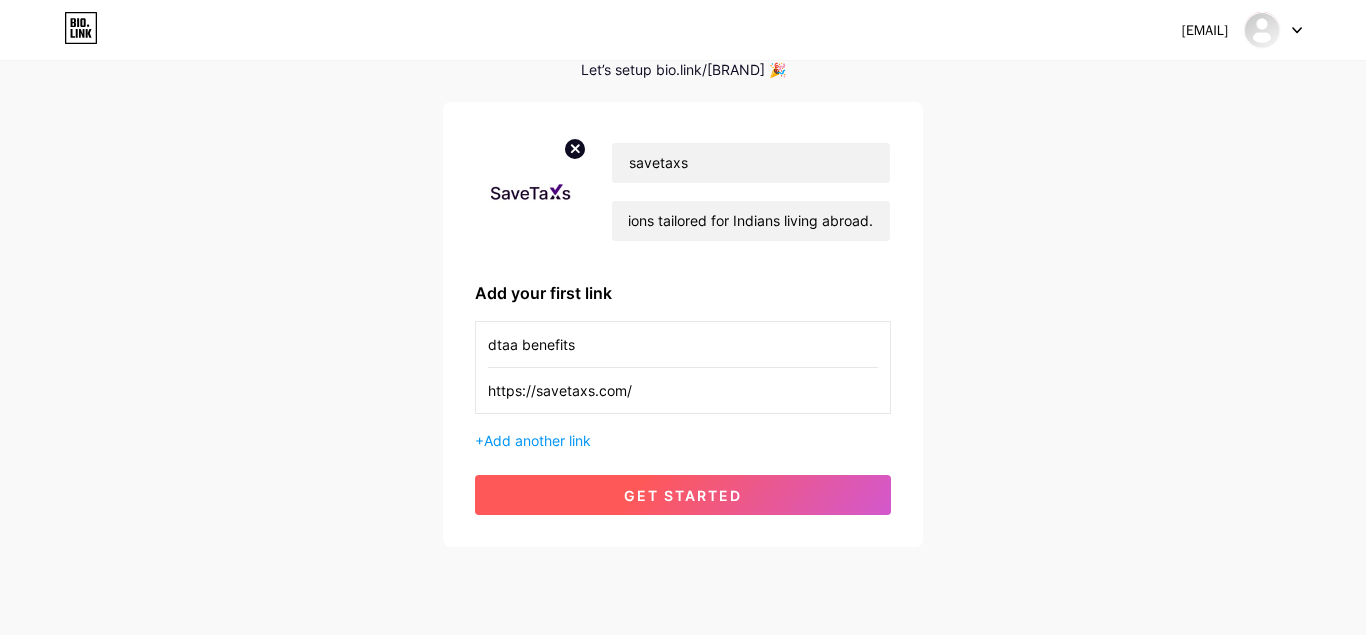 type on "https://savetaxs.com/" 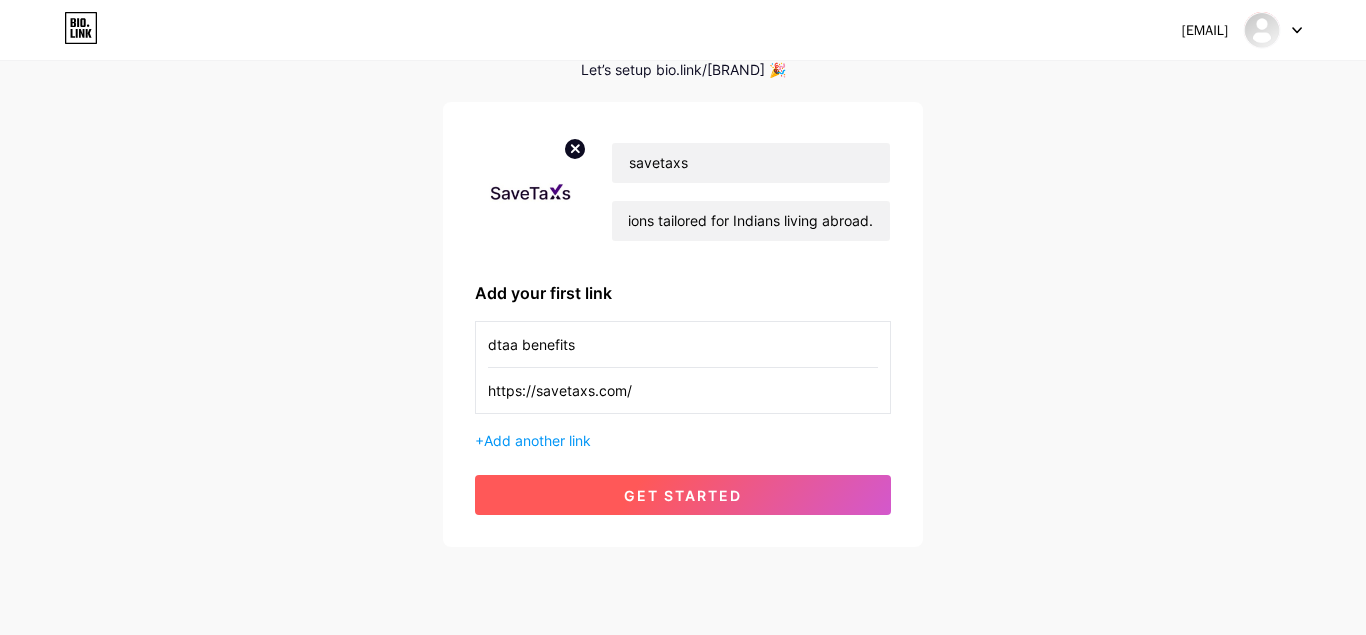 click on "get started" at bounding box center [683, 495] 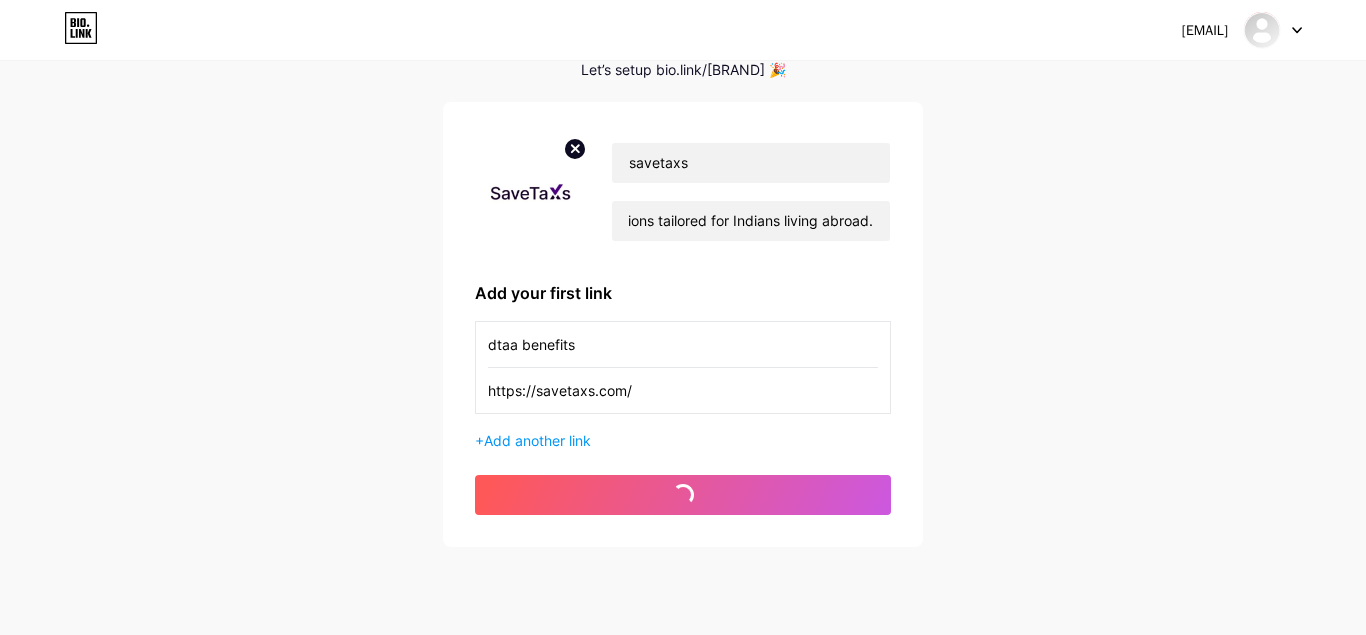 scroll, scrollTop: 0, scrollLeft: 0, axis: both 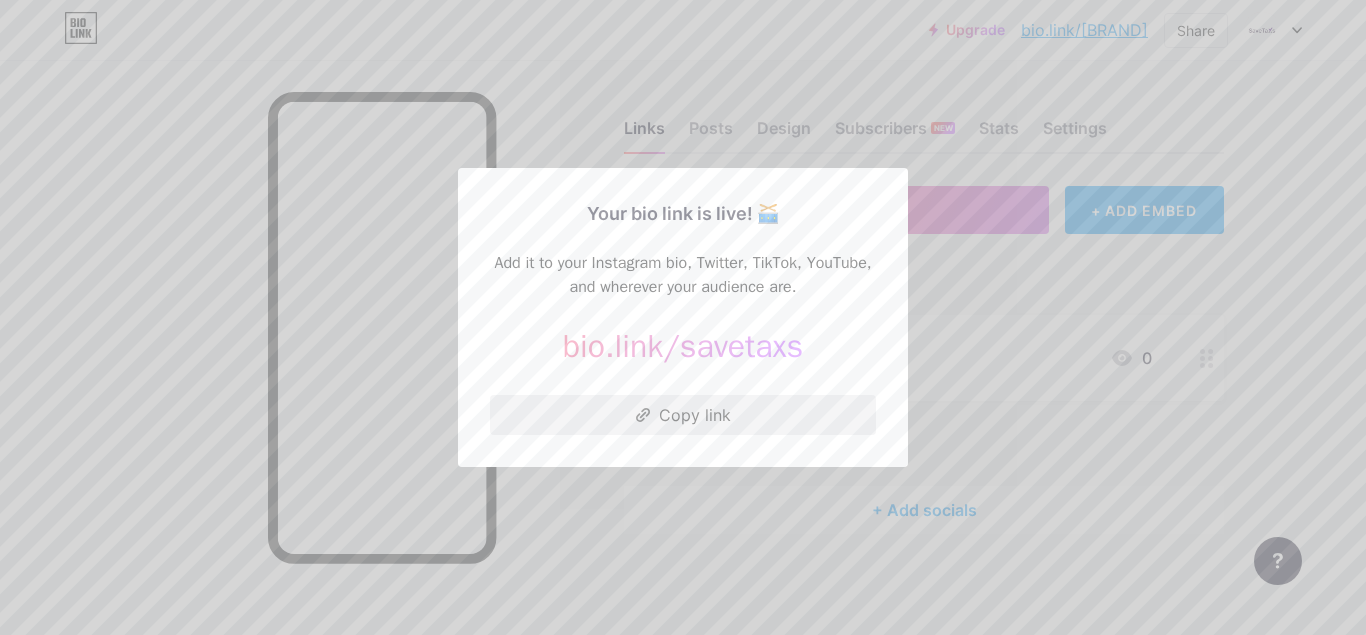 click on "Copy link" at bounding box center (683, 415) 